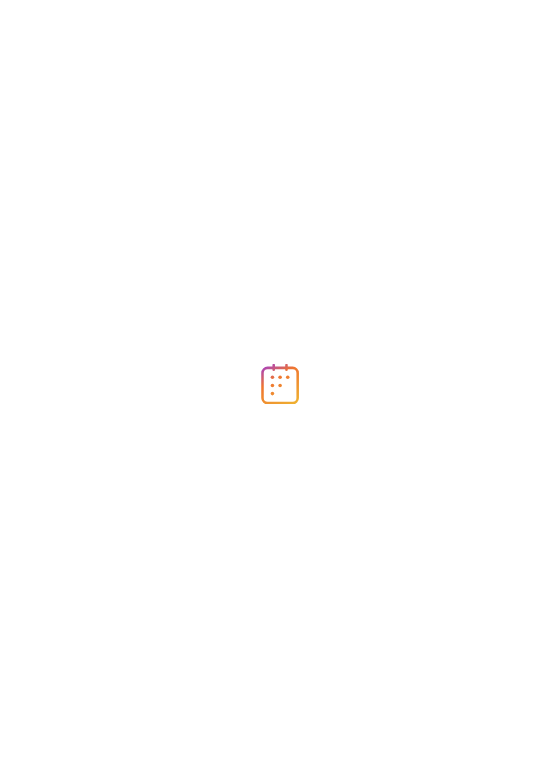 scroll, scrollTop: 0, scrollLeft: 0, axis: both 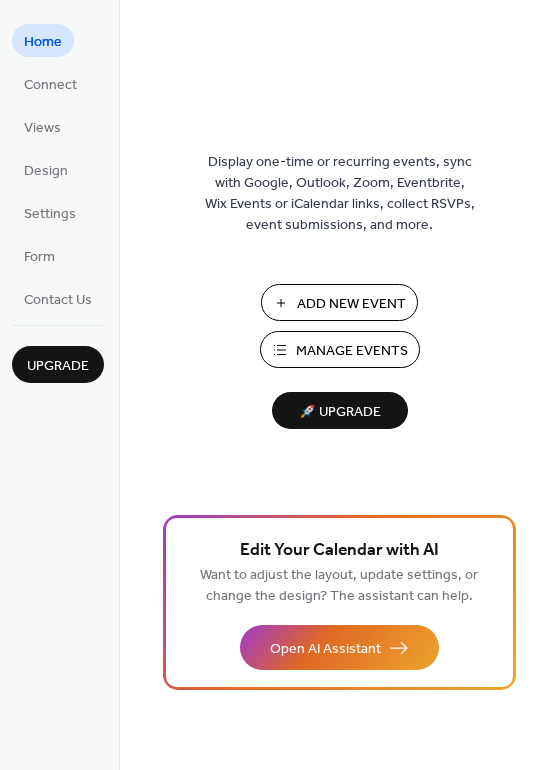click on "Add New Event" at bounding box center [351, 304] 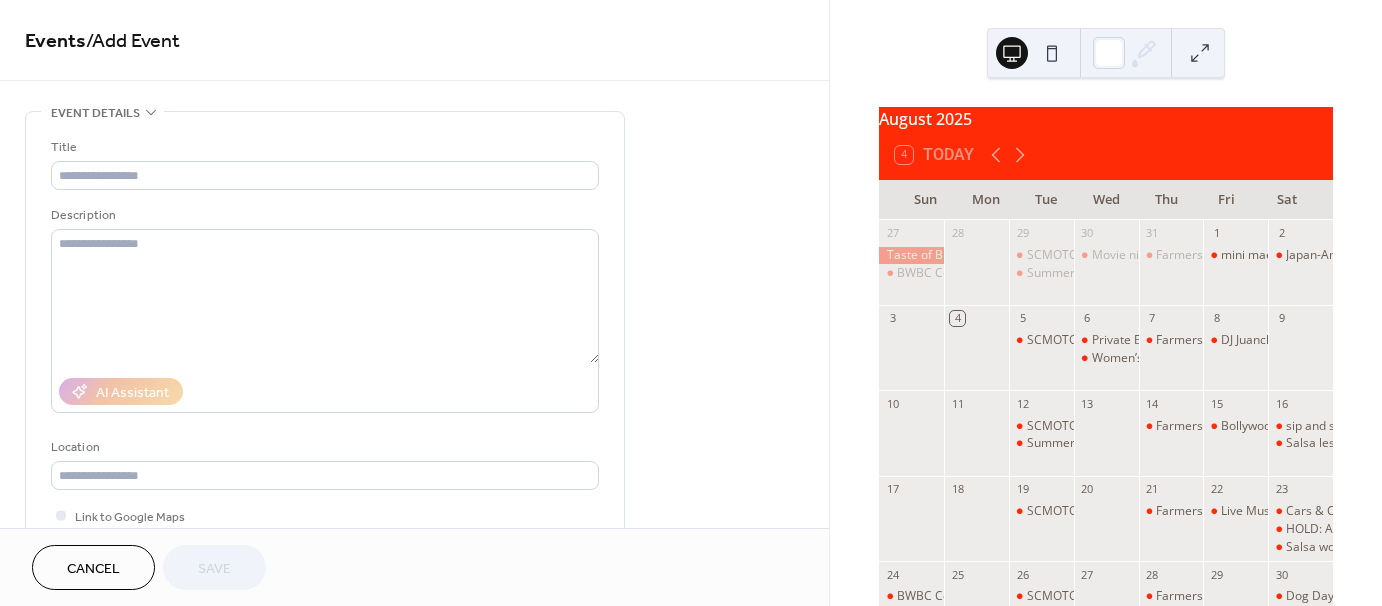 scroll, scrollTop: 0, scrollLeft: 0, axis: both 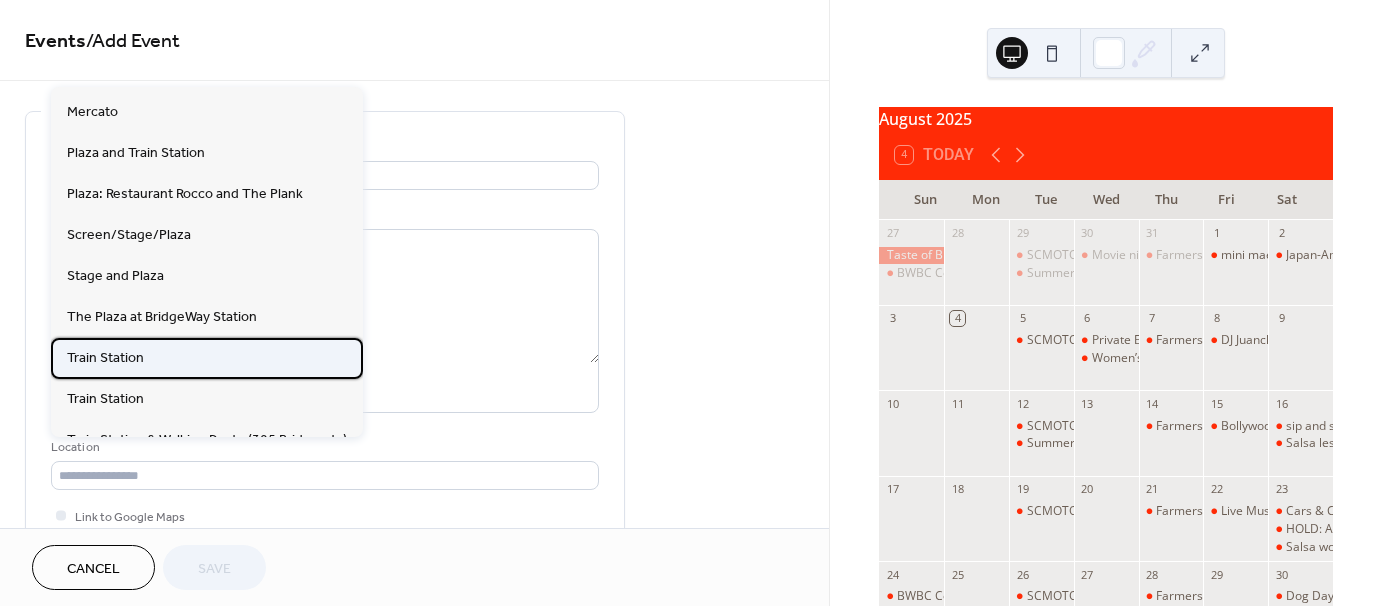 click on "Train Station" at bounding box center (207, 358) 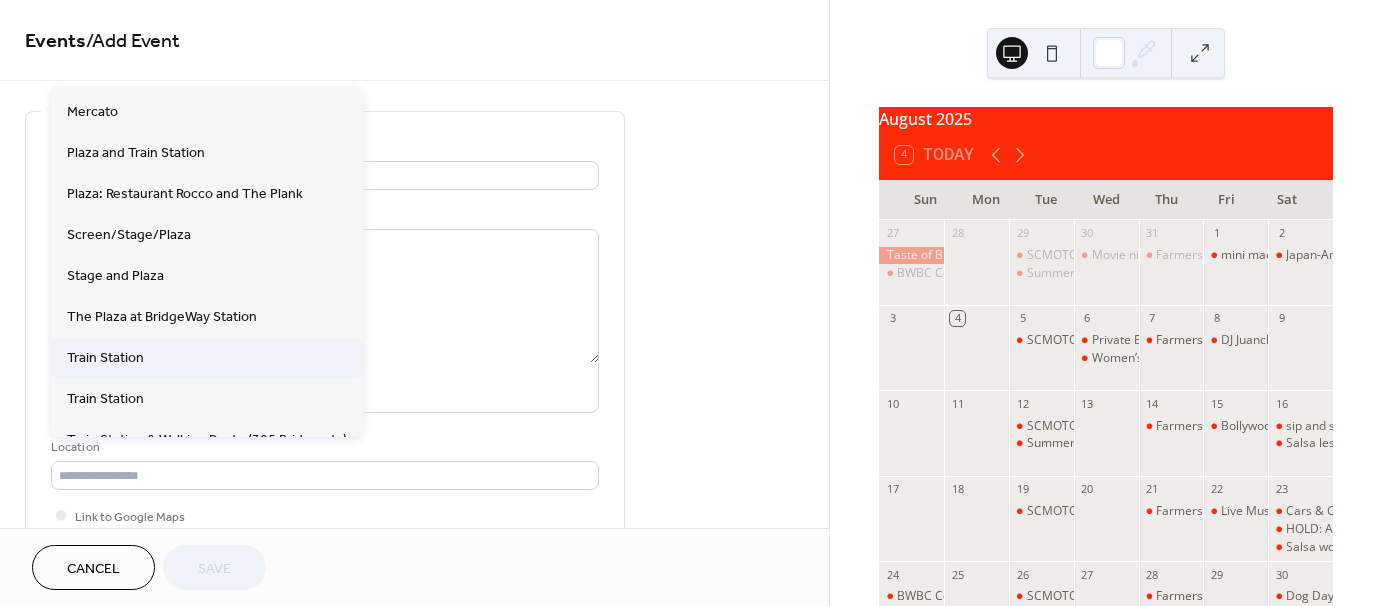 type on "**********" 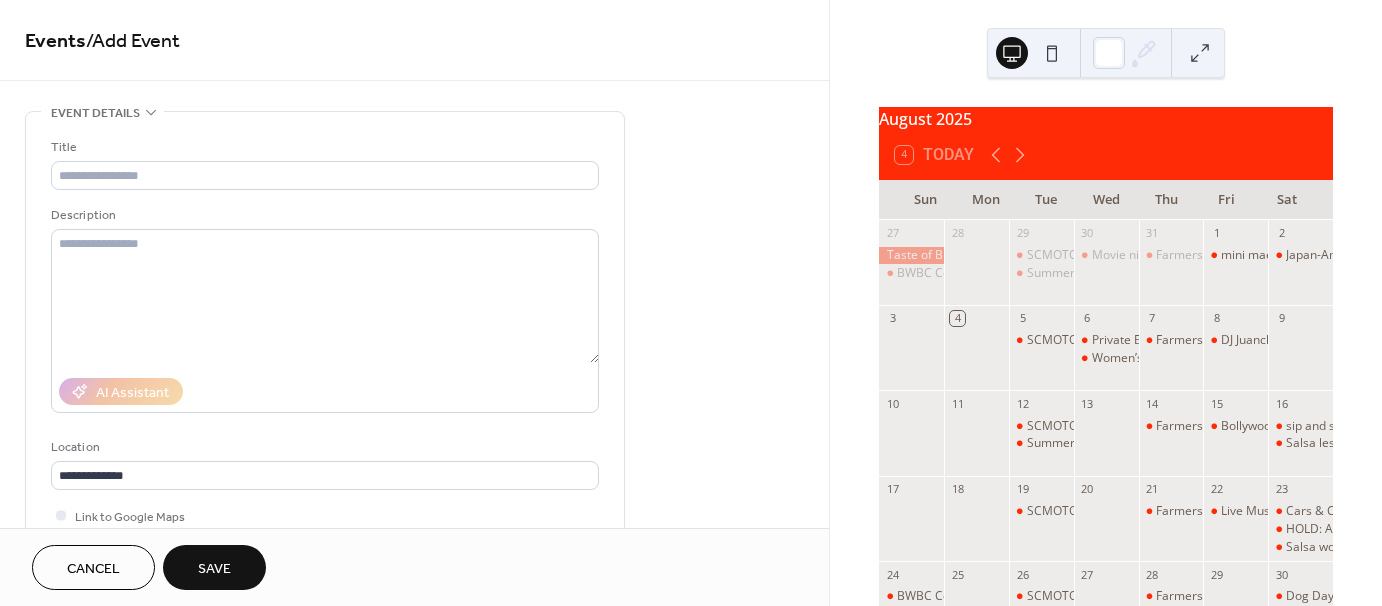 click on "Location" at bounding box center (323, 447) 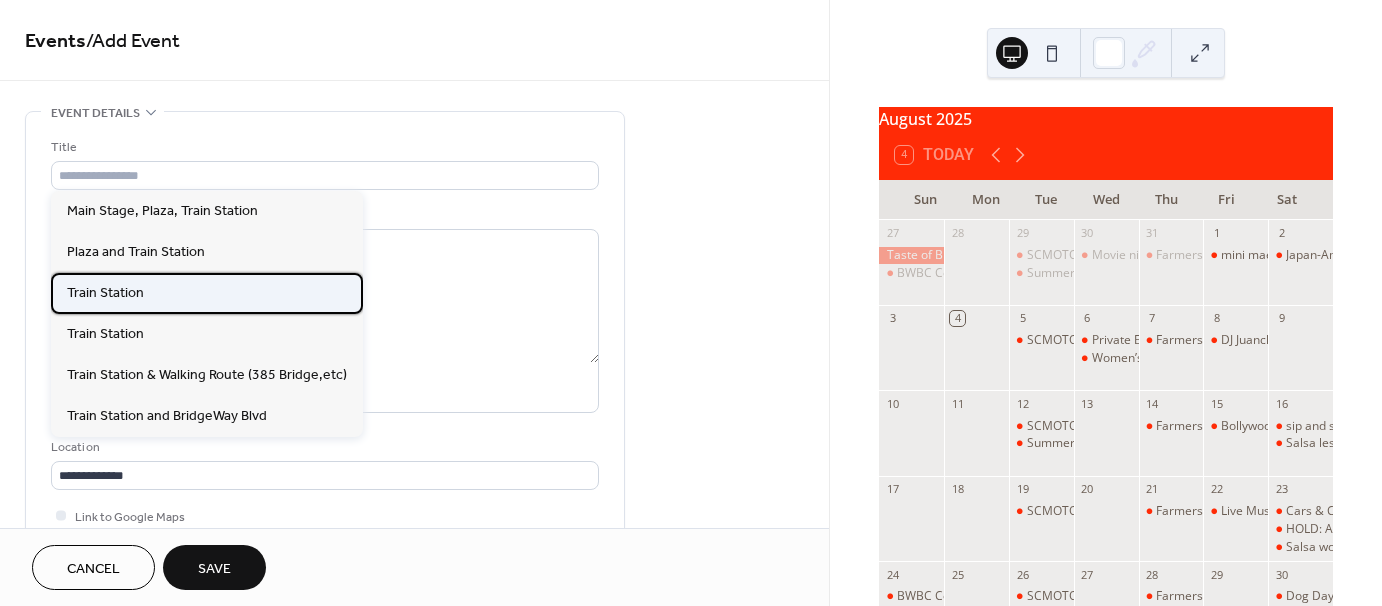 click on "Train Station" at bounding box center [207, 293] 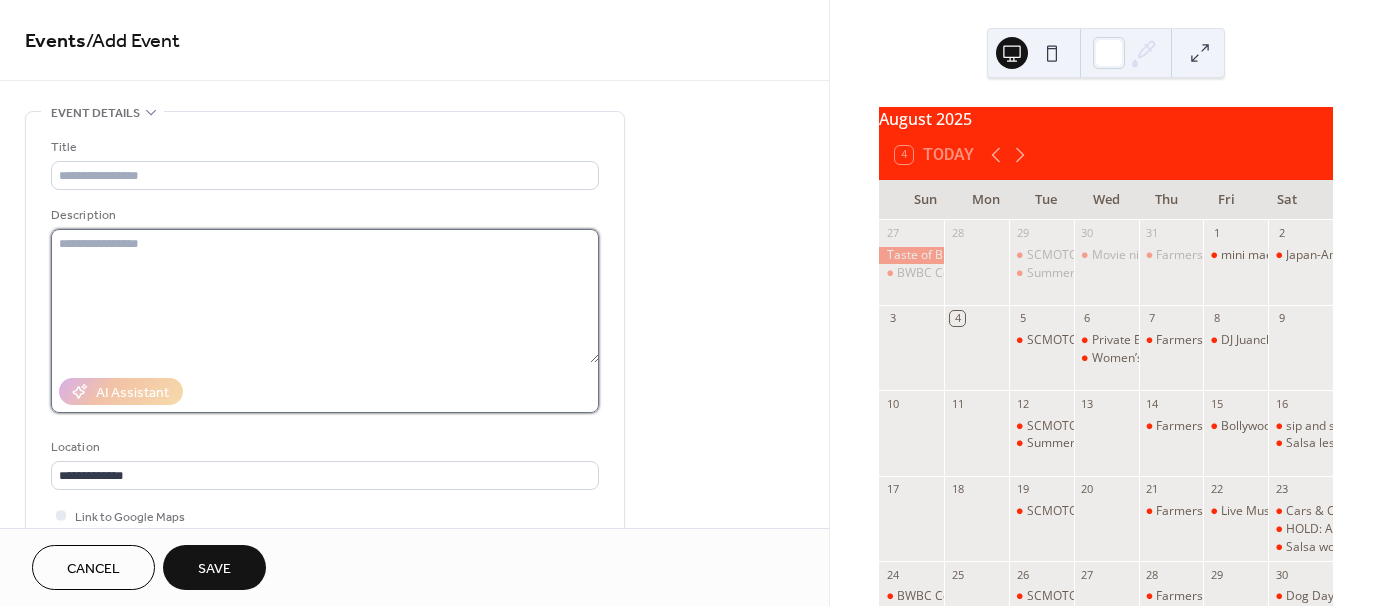 click at bounding box center (325, 296) 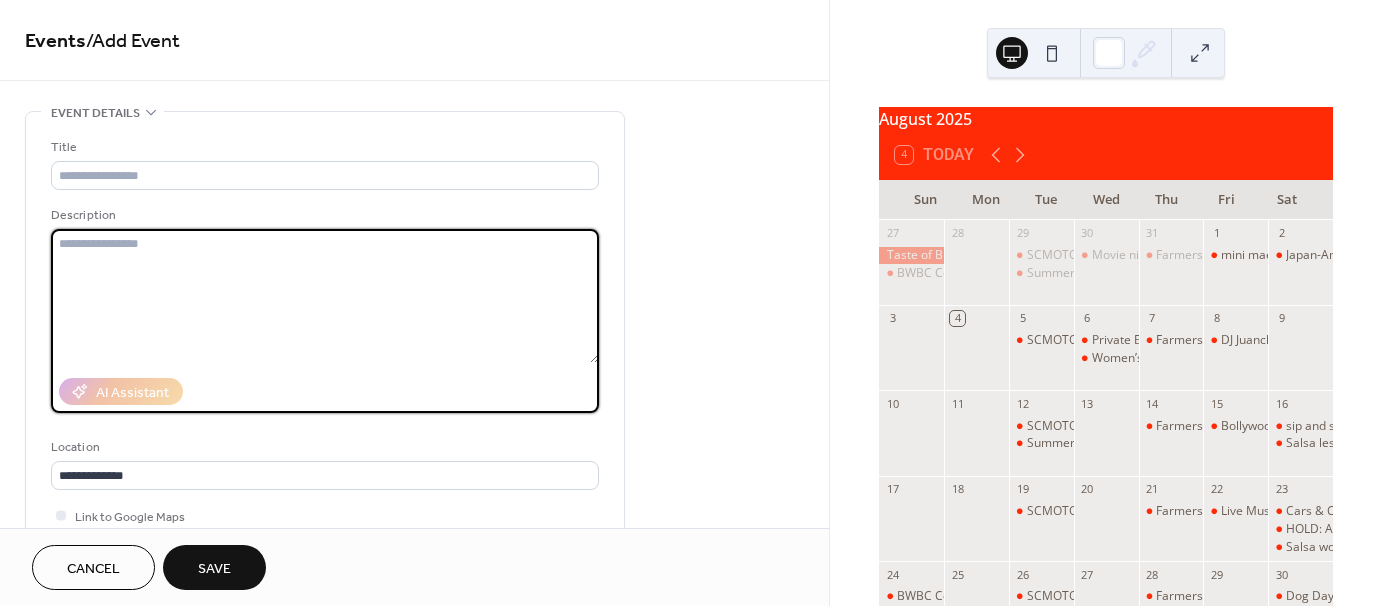 paste on "**********" 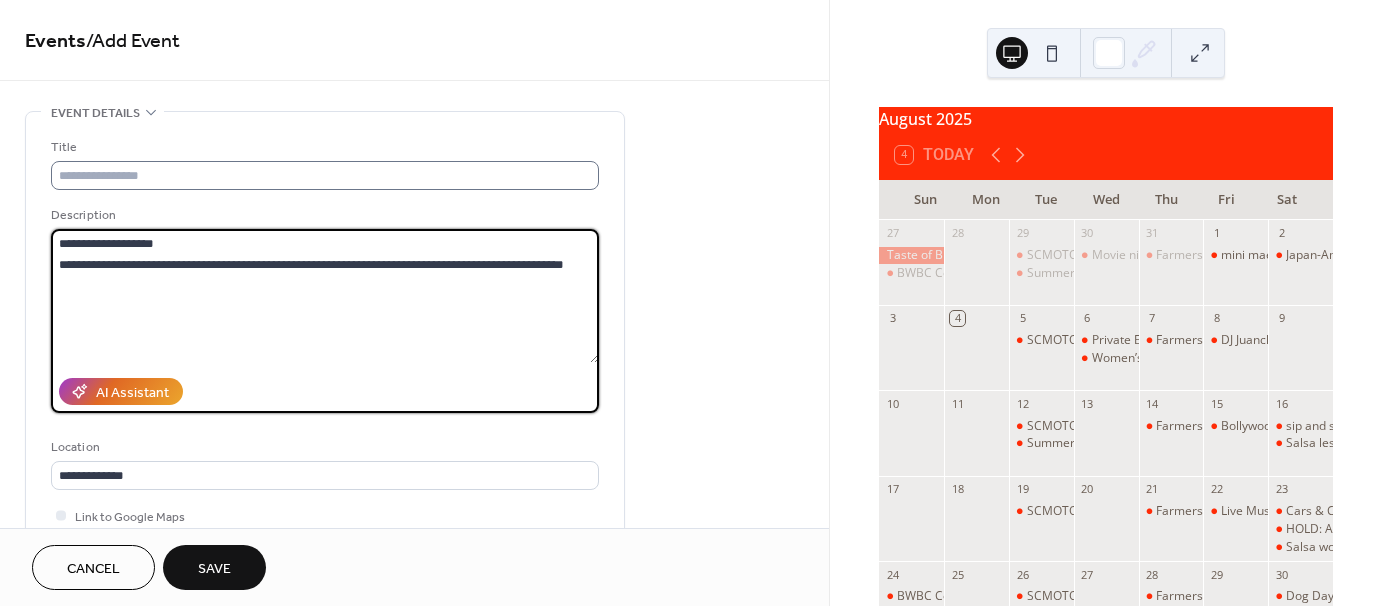 type on "**********" 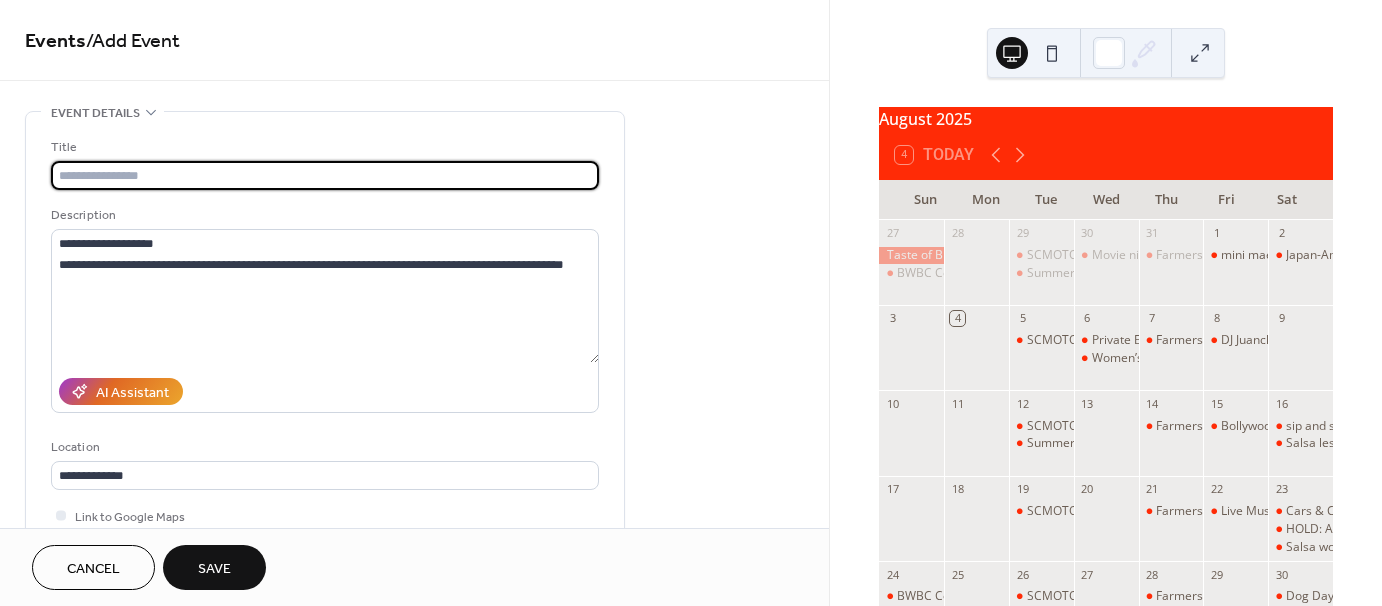 click at bounding box center (325, 175) 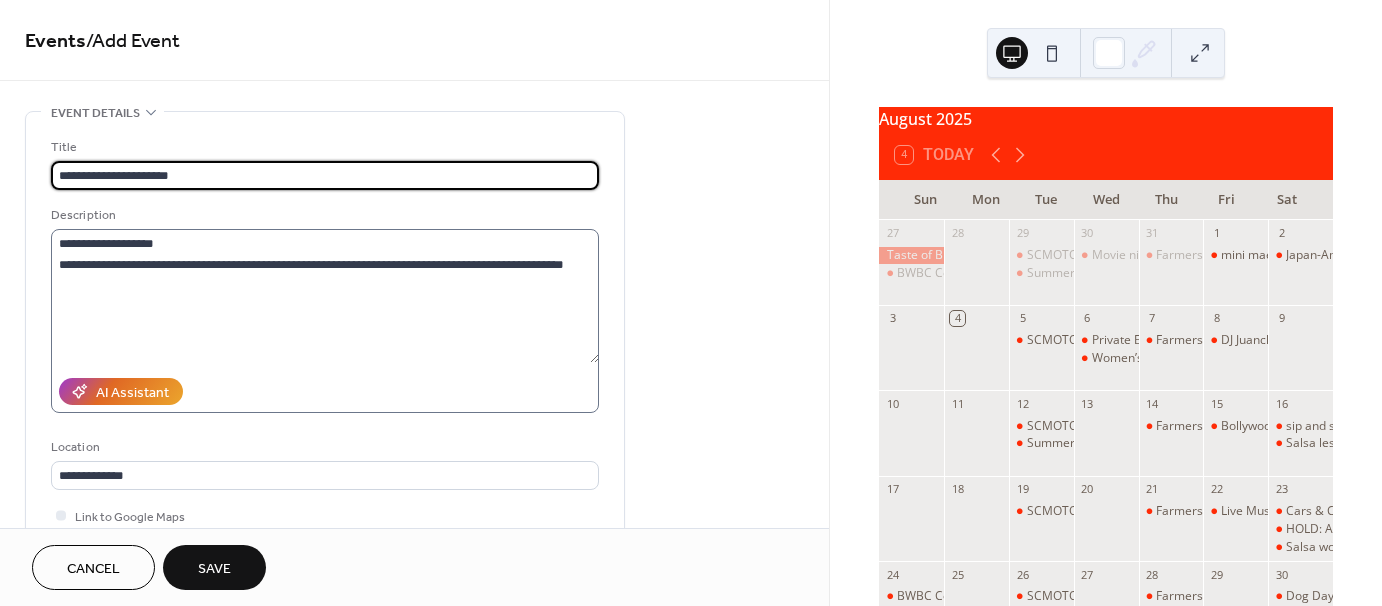 type on "**********" 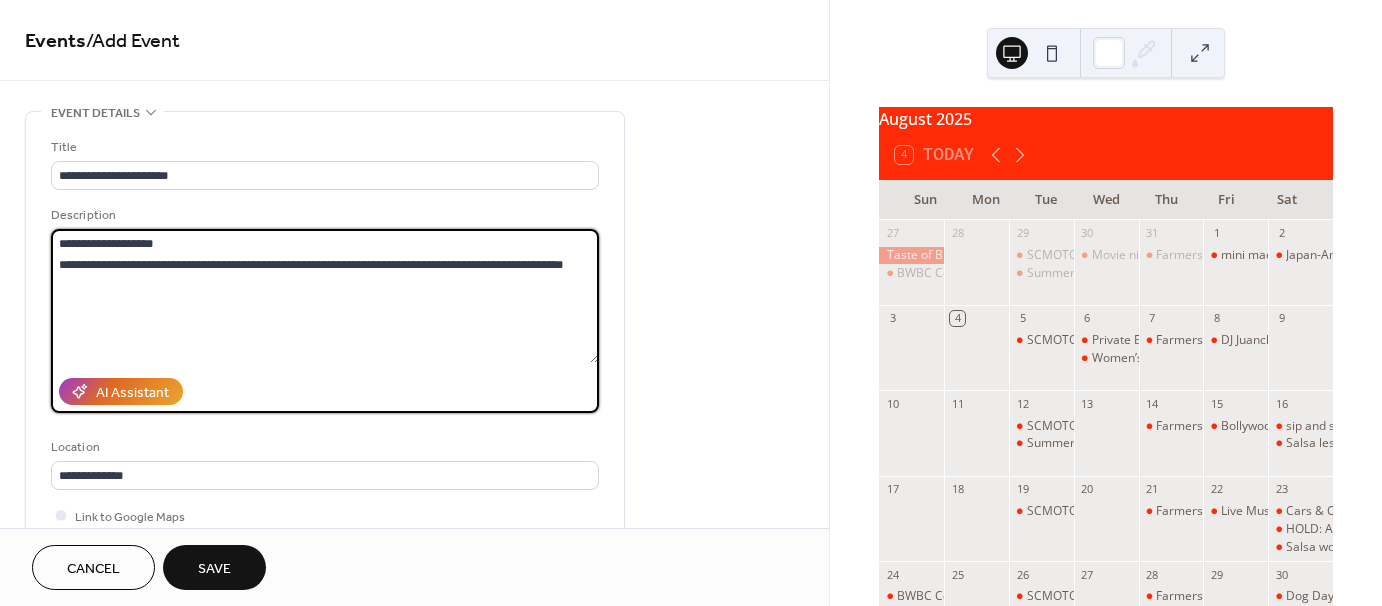 drag, startPoint x: 180, startPoint y: 244, endPoint x: 54, endPoint y: 244, distance: 126 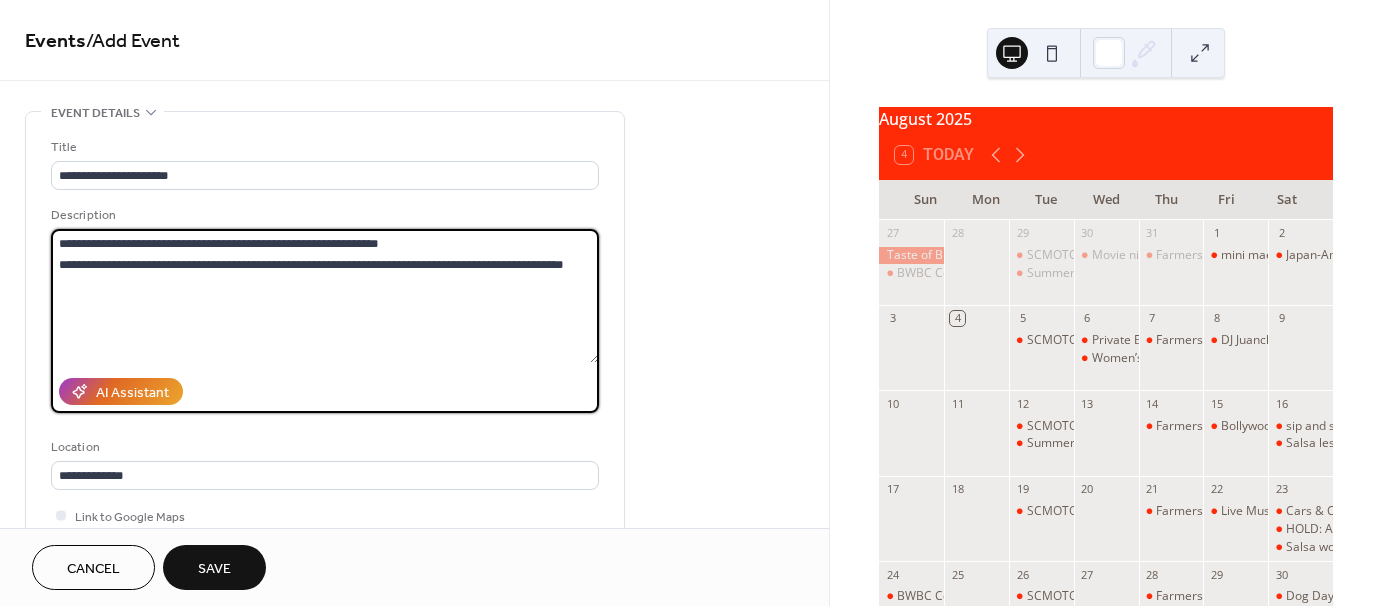 drag, startPoint x: 249, startPoint y: 264, endPoint x: 56, endPoint y: 268, distance: 193.04144 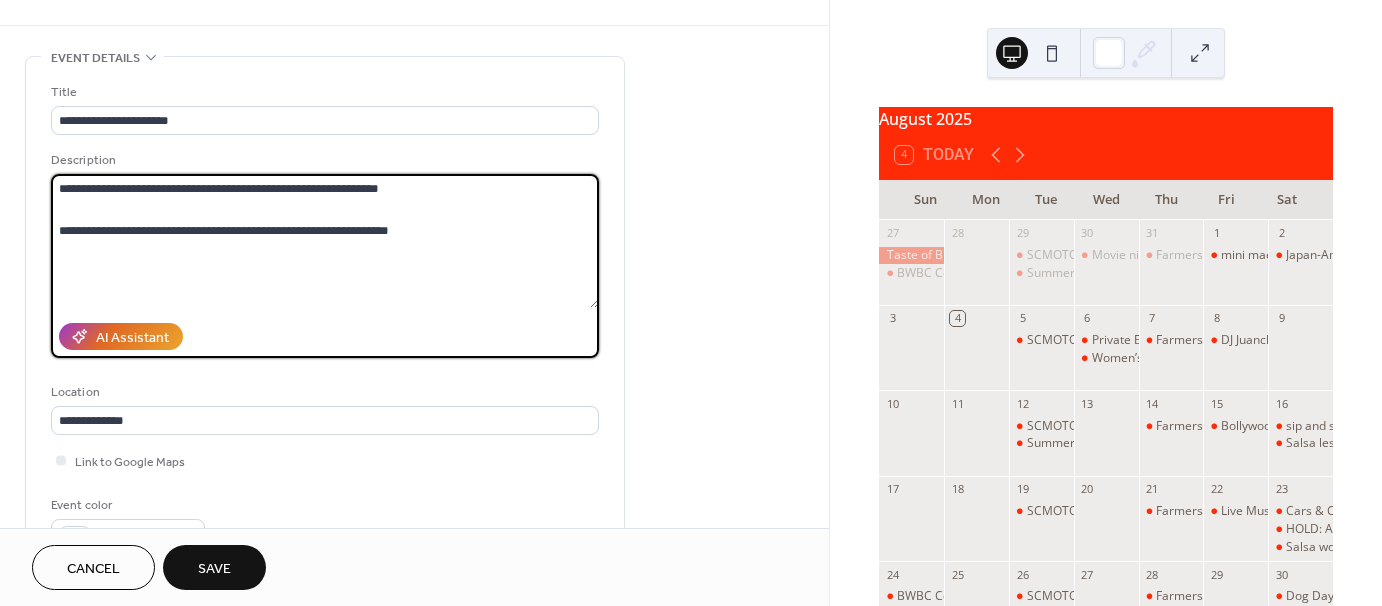 scroll, scrollTop: 54, scrollLeft: 0, axis: vertical 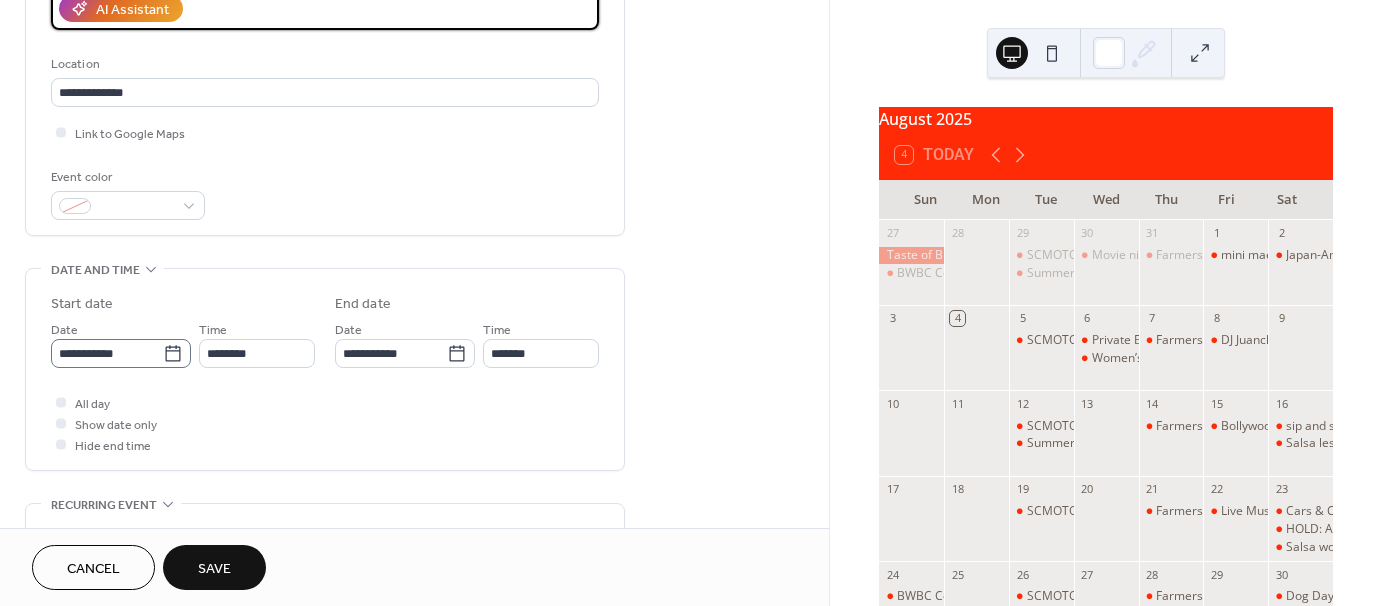 type on "**********" 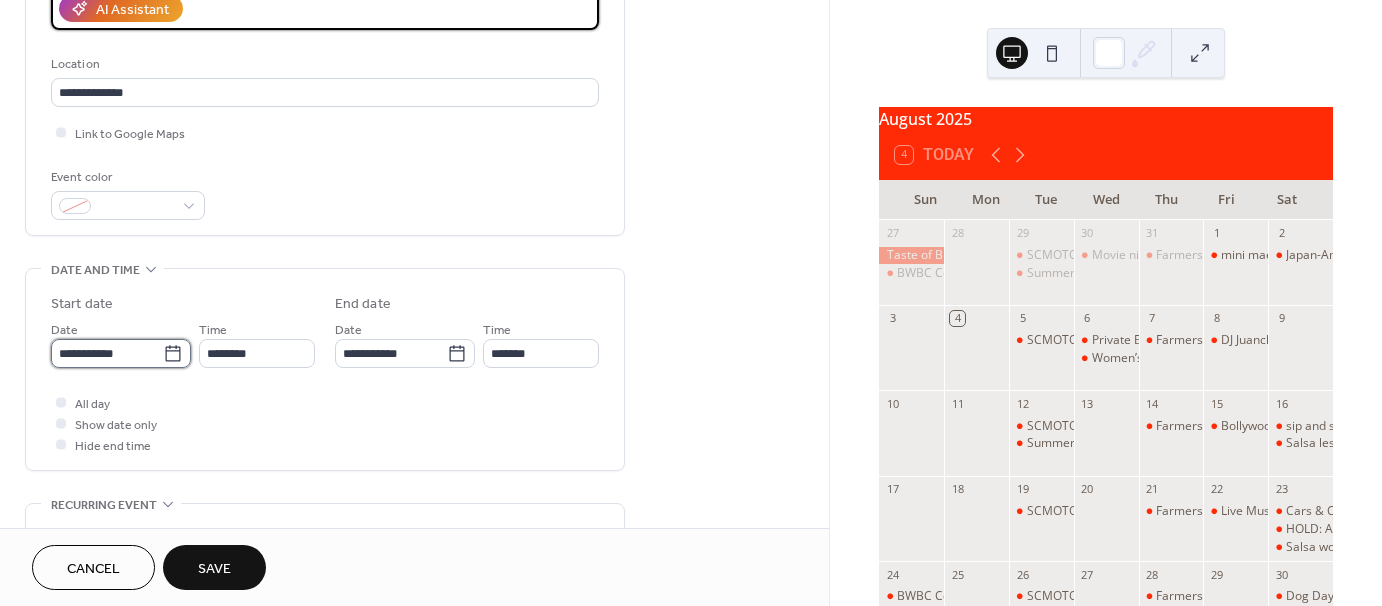 click on "**********" at bounding box center (107, 353) 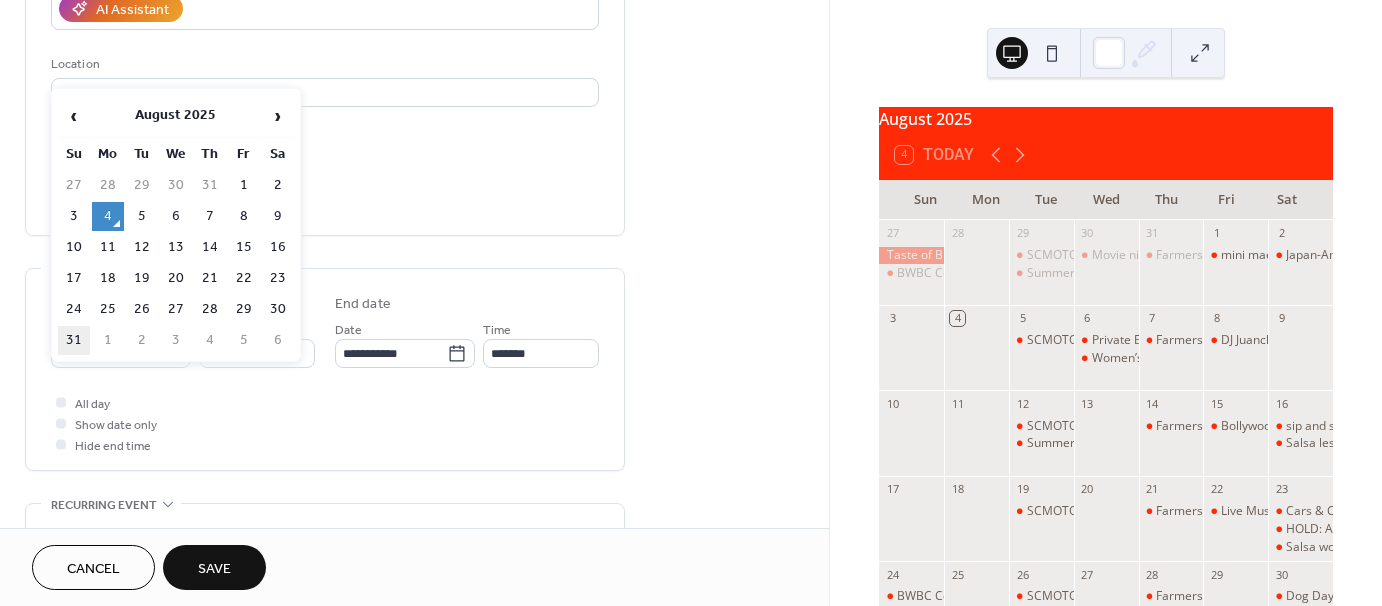 click on "31" at bounding box center [74, 340] 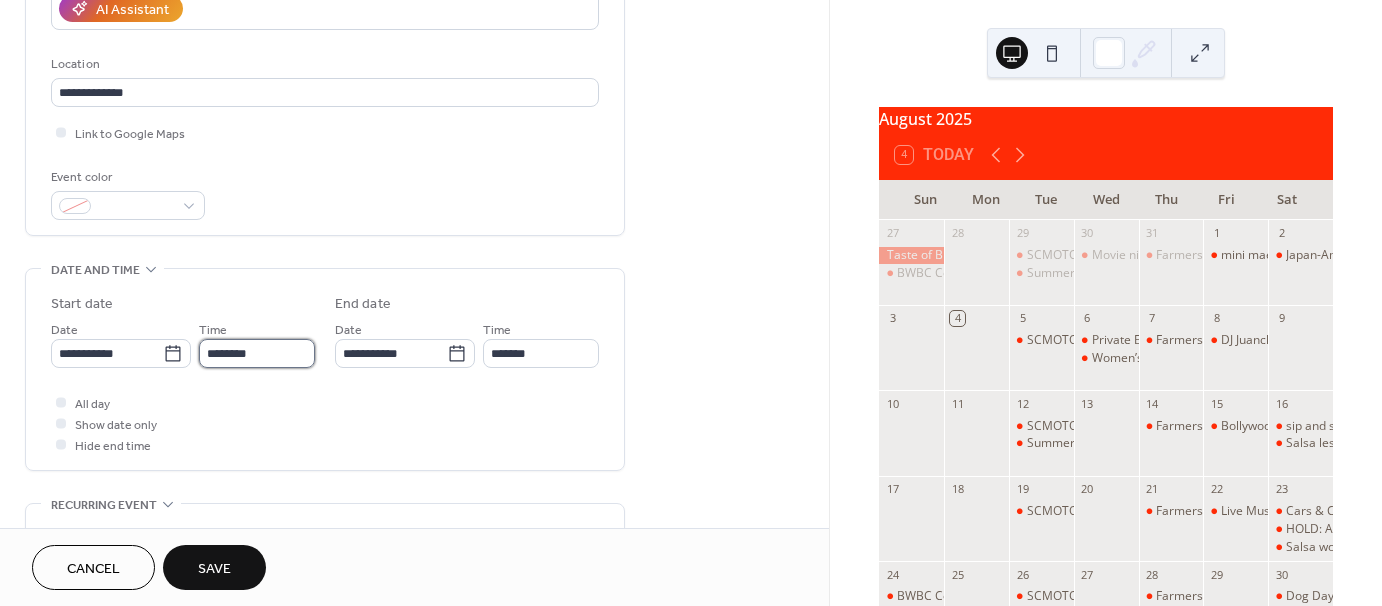click on "********" at bounding box center [257, 353] 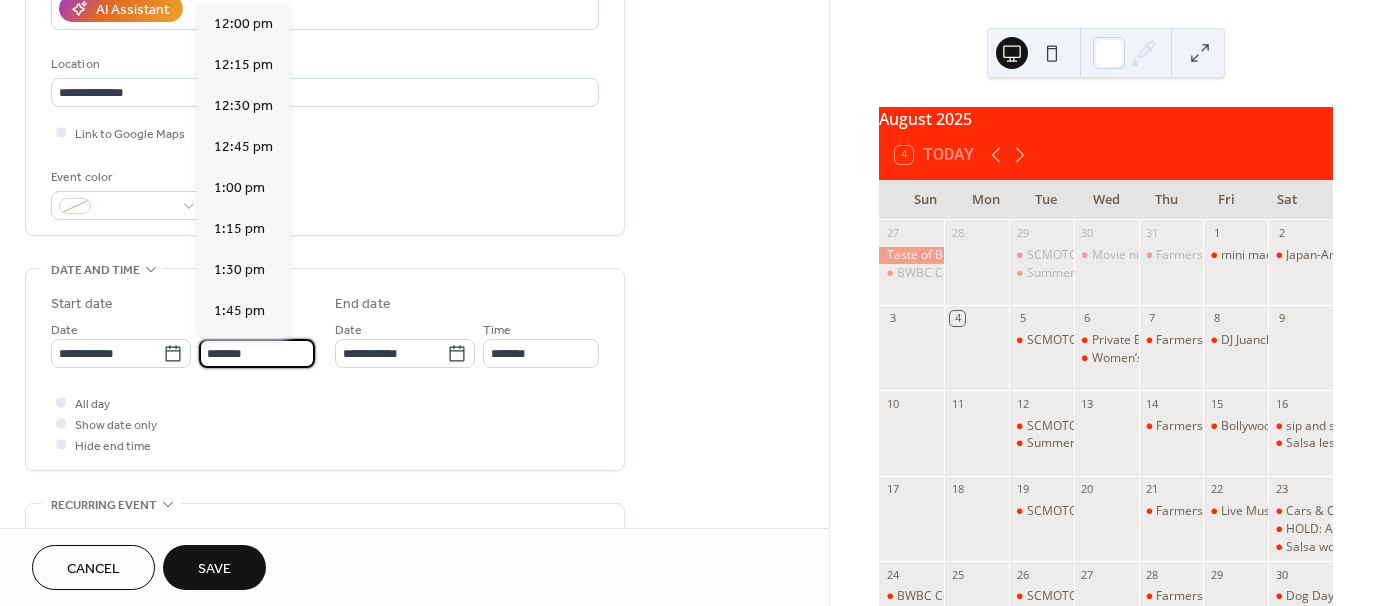 scroll, scrollTop: 2460, scrollLeft: 0, axis: vertical 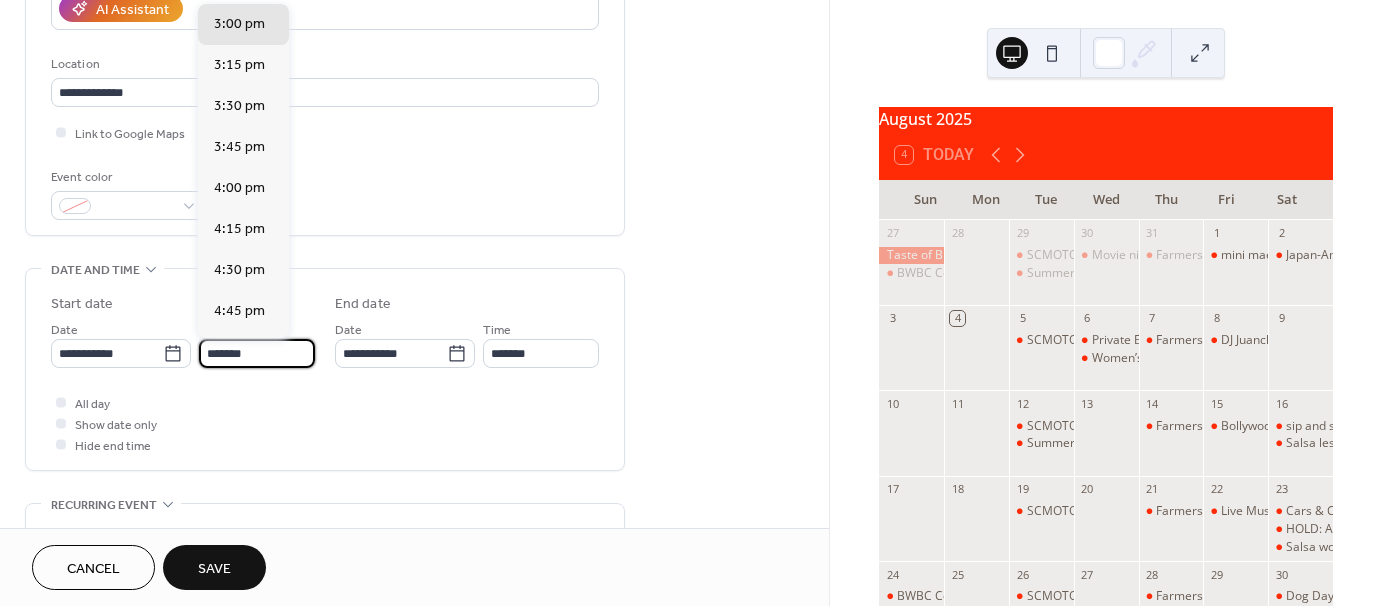 type on "*******" 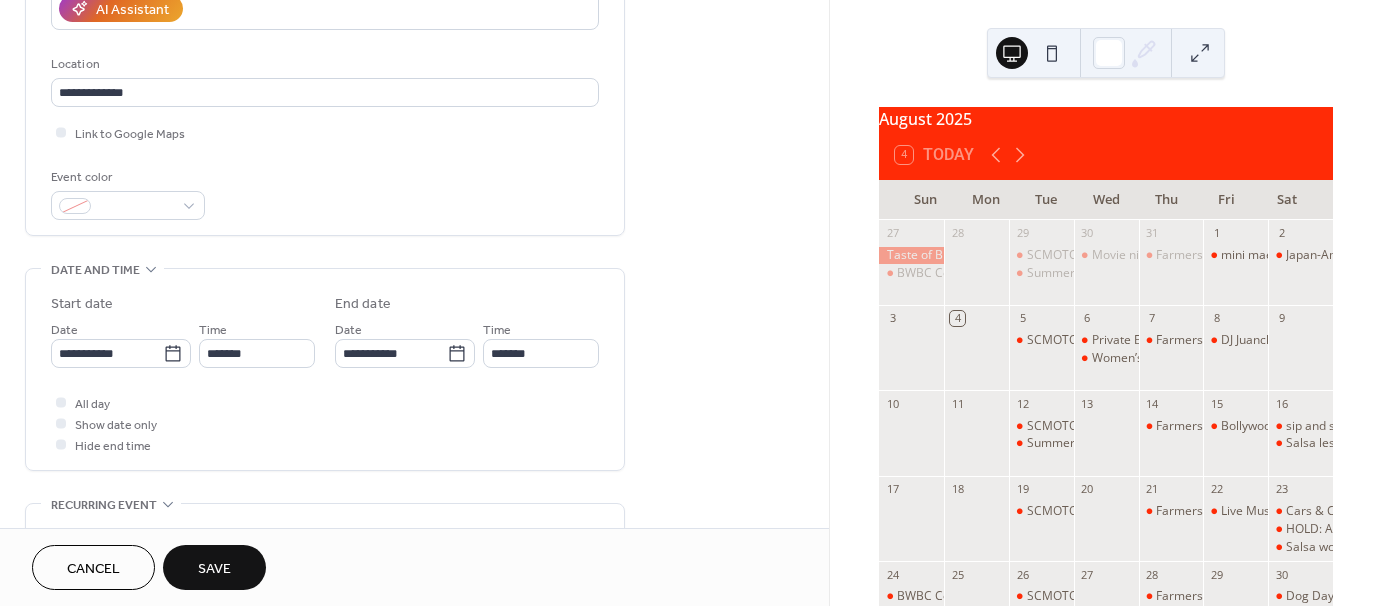click on "All day Show date only Hide end time" at bounding box center (325, 423) 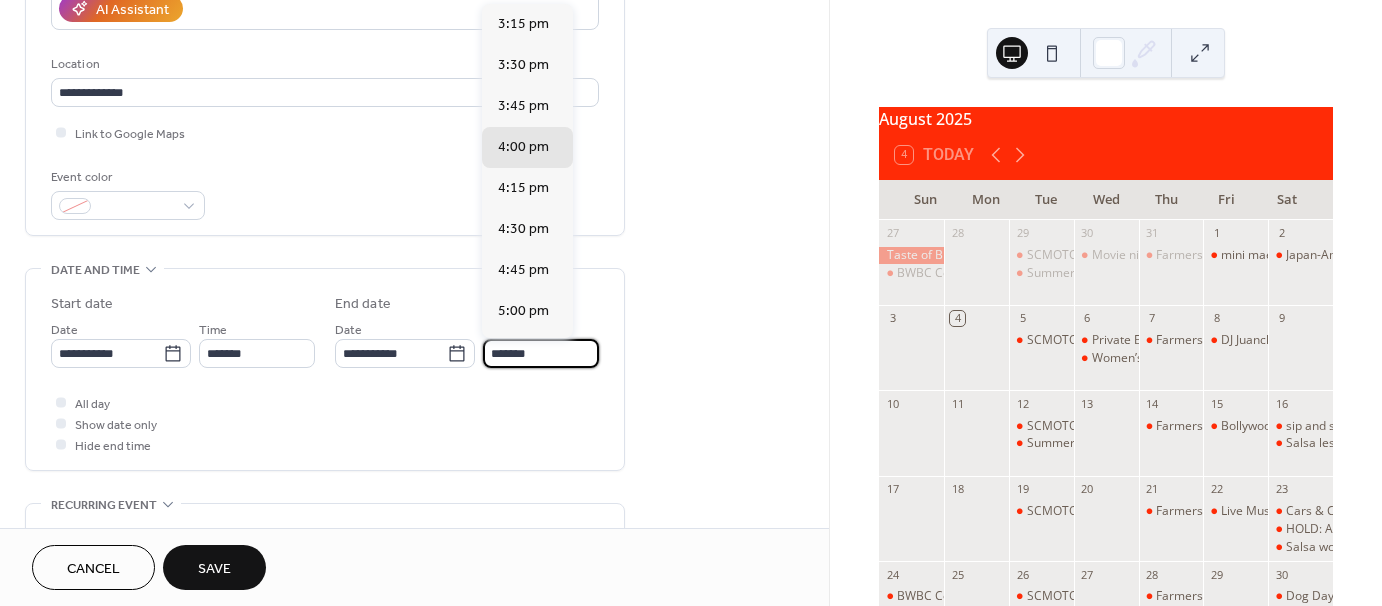 click on "*******" at bounding box center [541, 353] 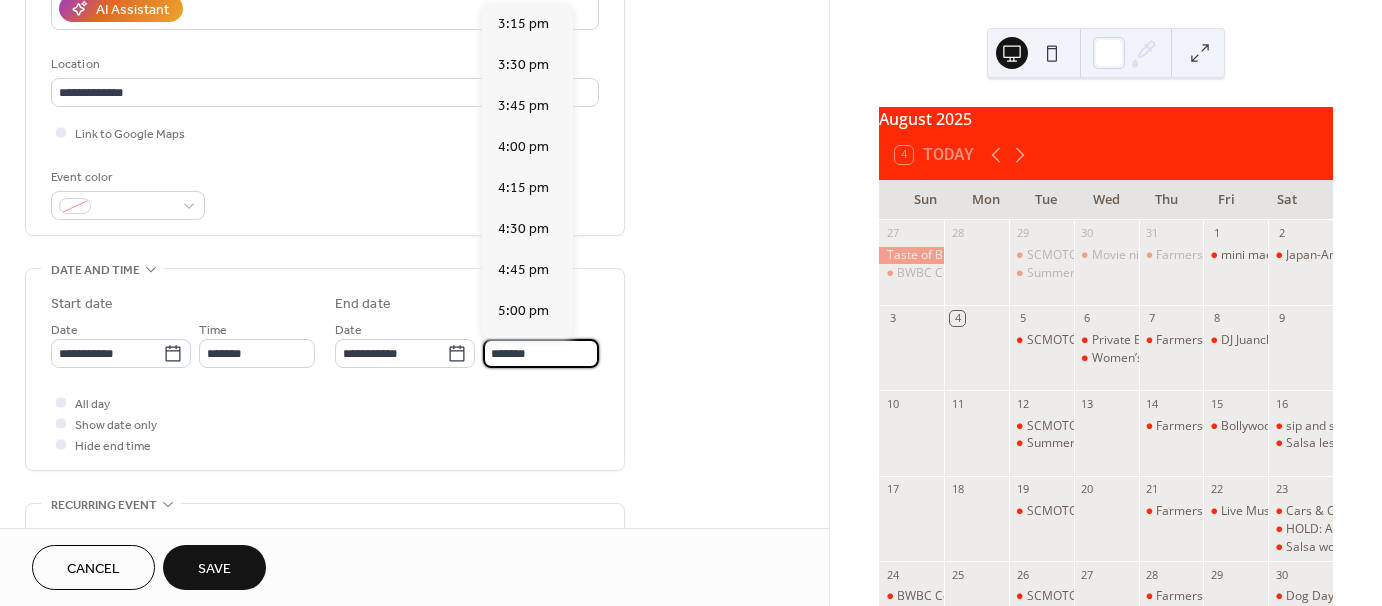 scroll, scrollTop: 451, scrollLeft: 0, axis: vertical 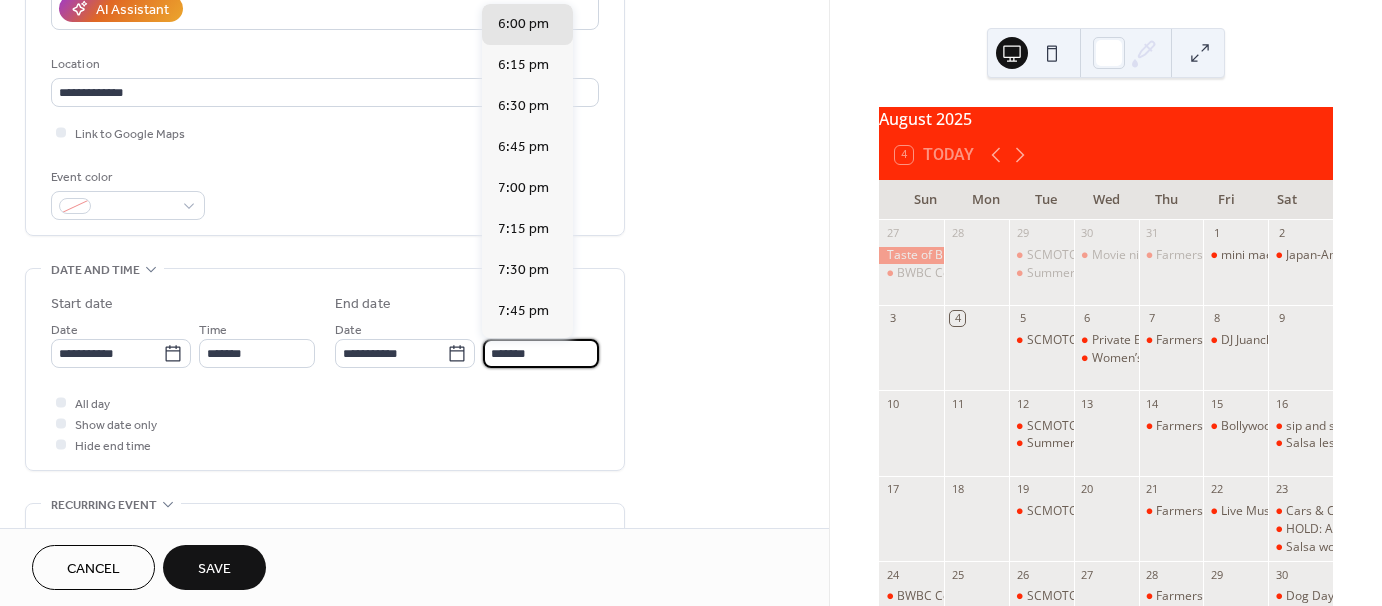 type on "*******" 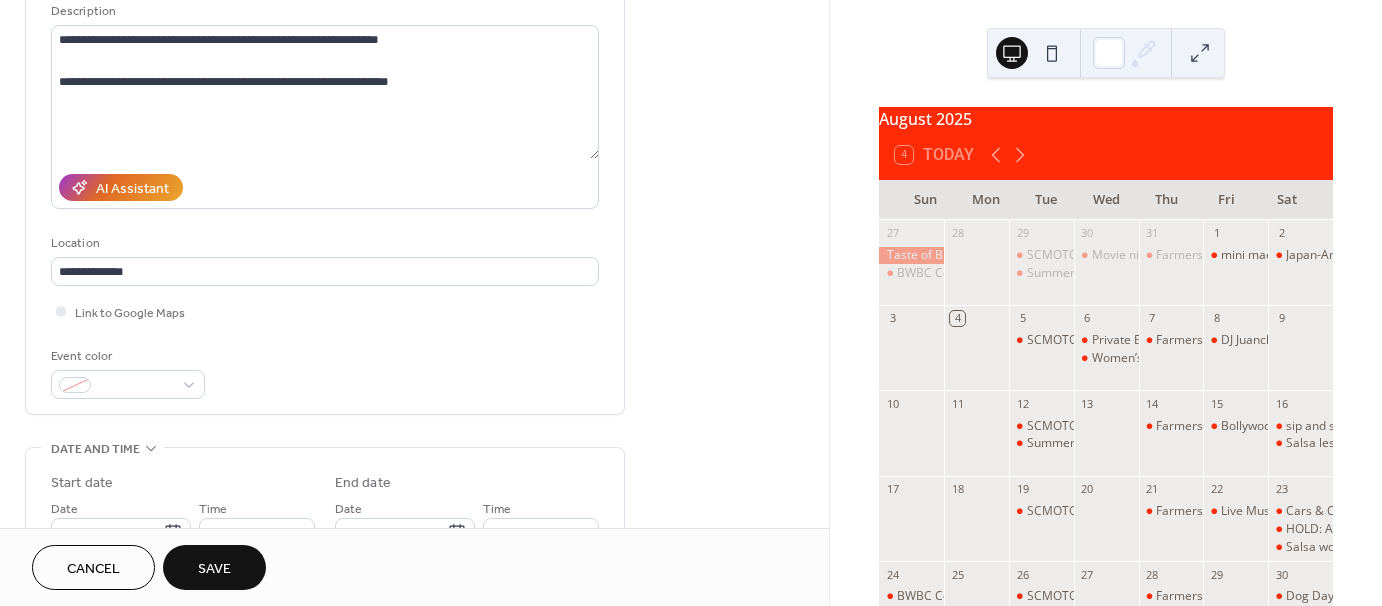 scroll, scrollTop: 300, scrollLeft: 0, axis: vertical 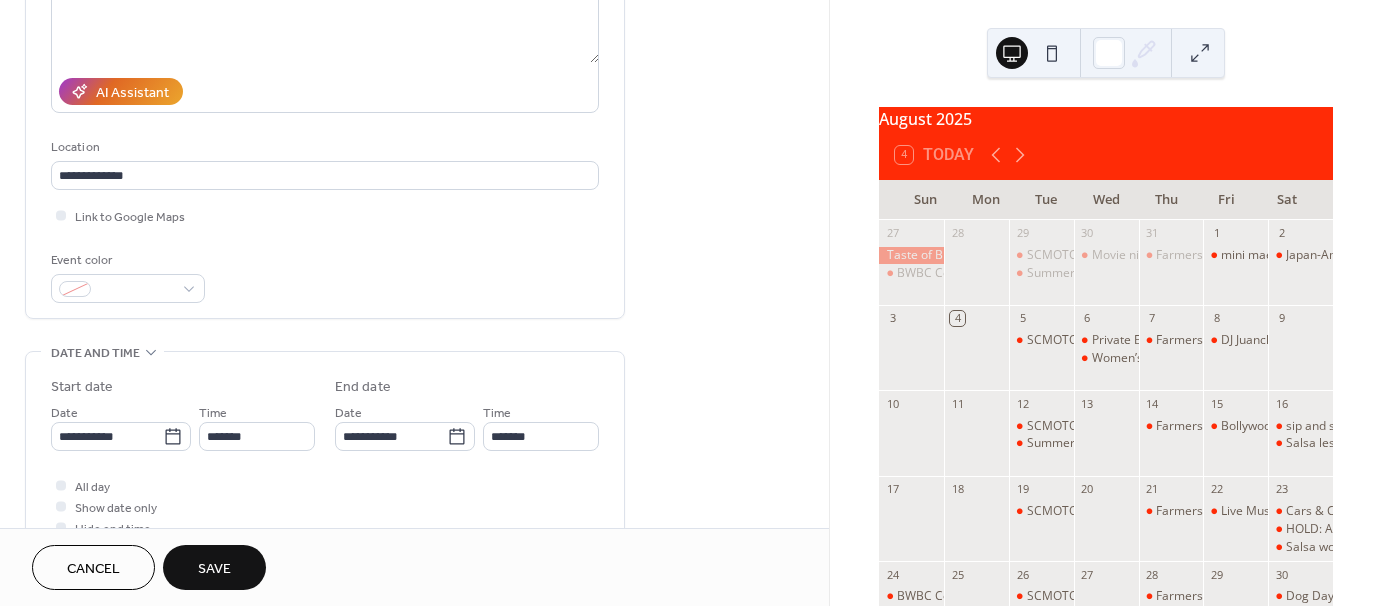click on "**********" at bounding box center [325, 65] 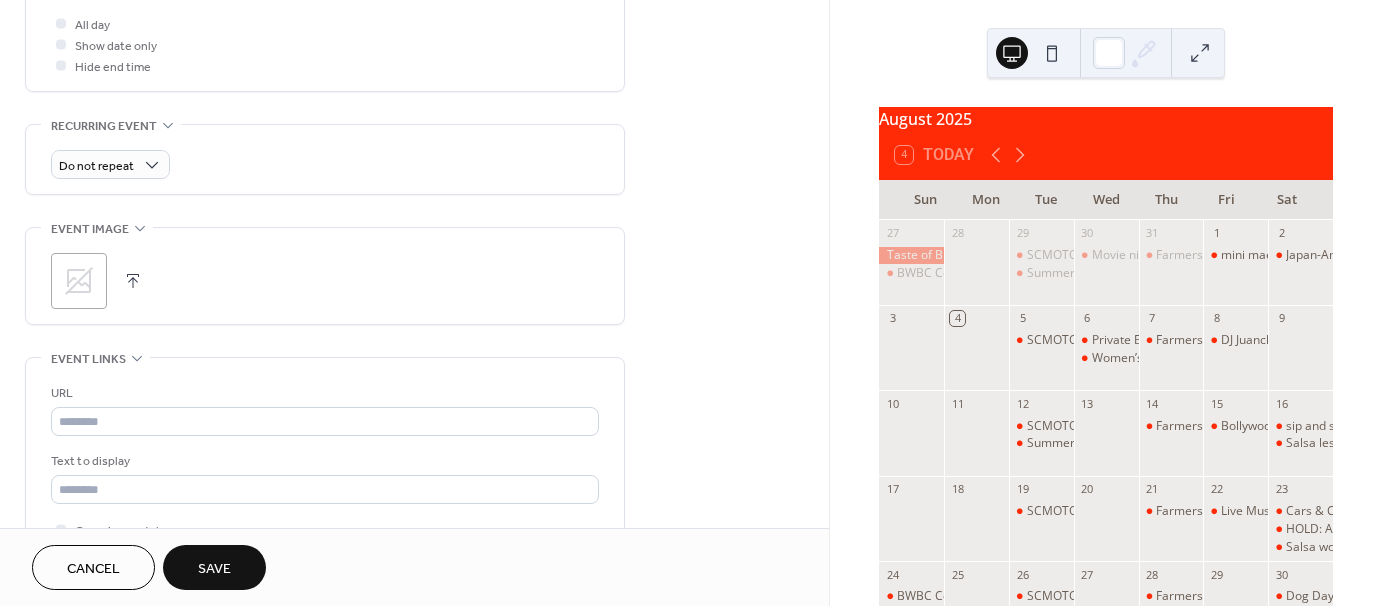 scroll, scrollTop: 800, scrollLeft: 0, axis: vertical 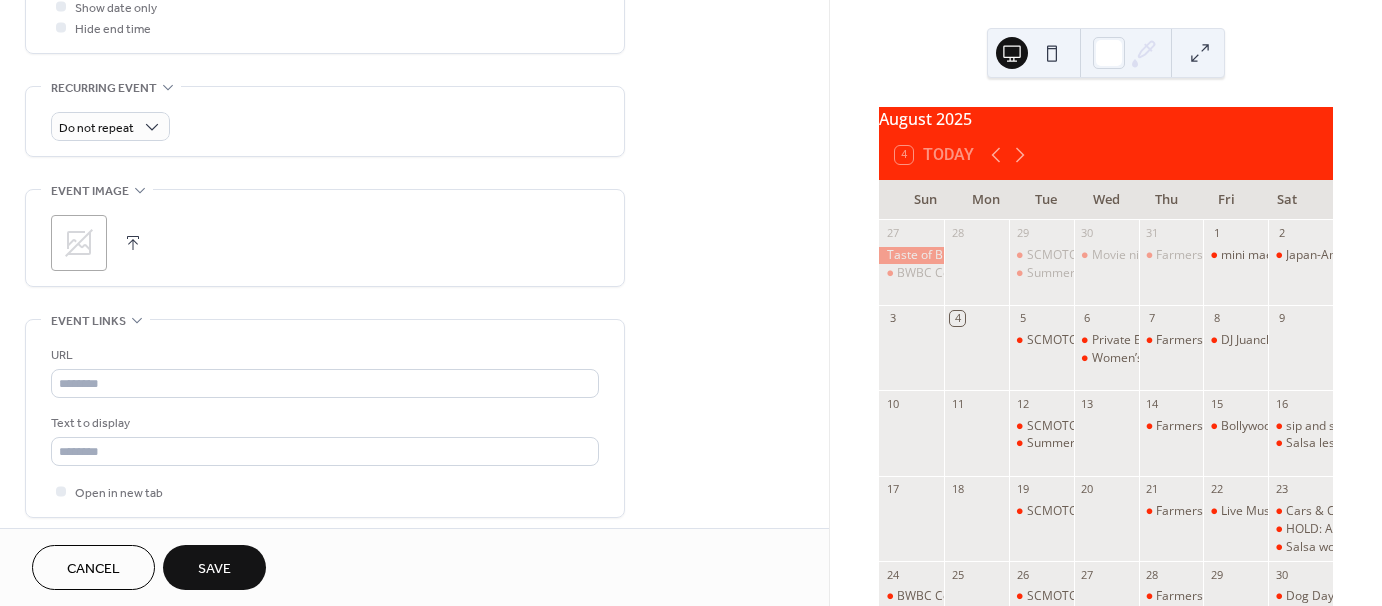 drag, startPoint x: 207, startPoint y: 568, endPoint x: 207, endPoint y: 555, distance: 13 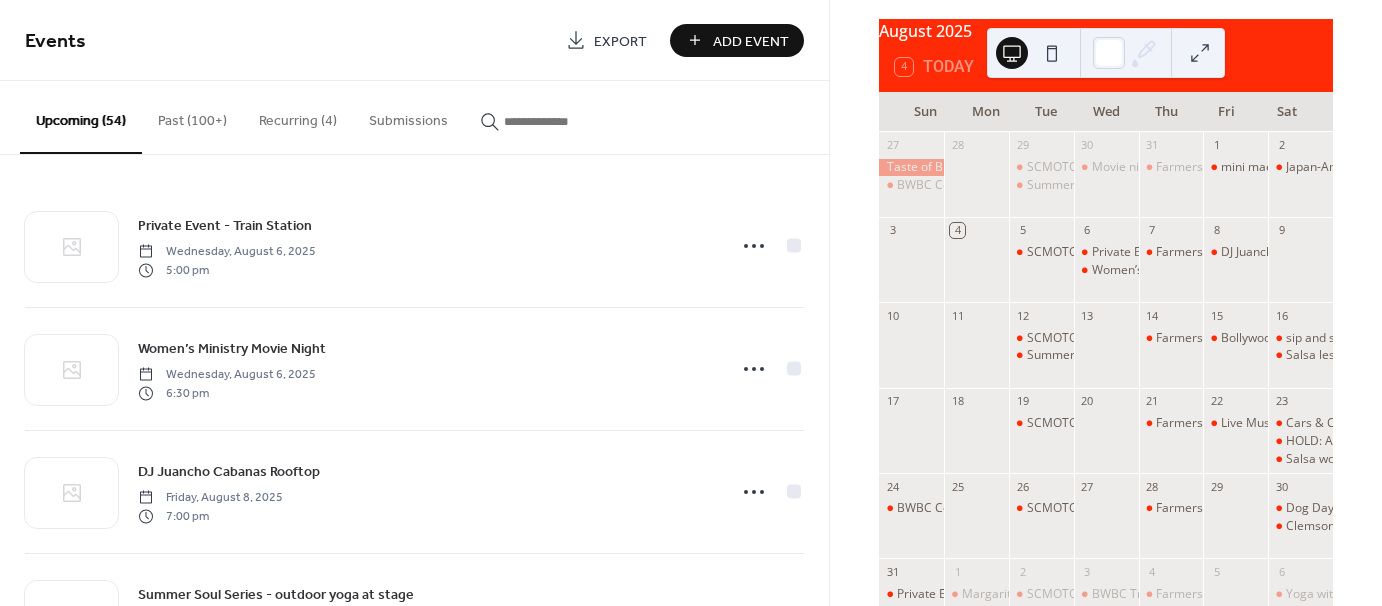 scroll, scrollTop: 84, scrollLeft: 0, axis: vertical 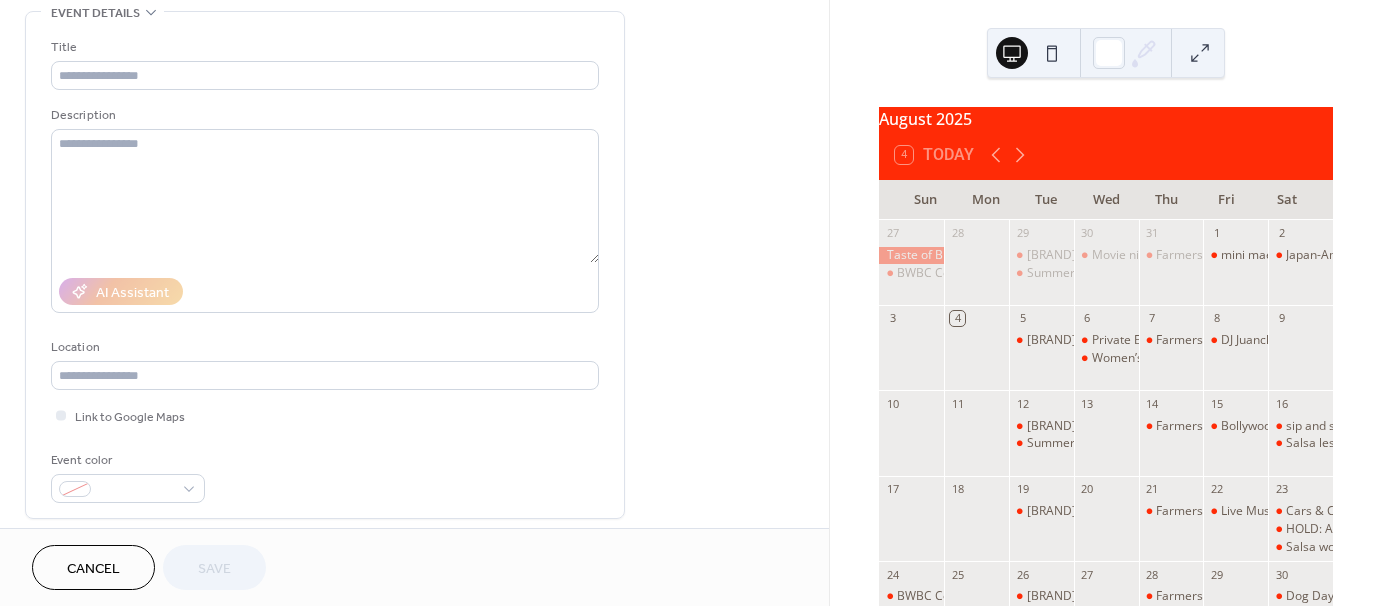 click on "Cancel" at bounding box center (93, 569) 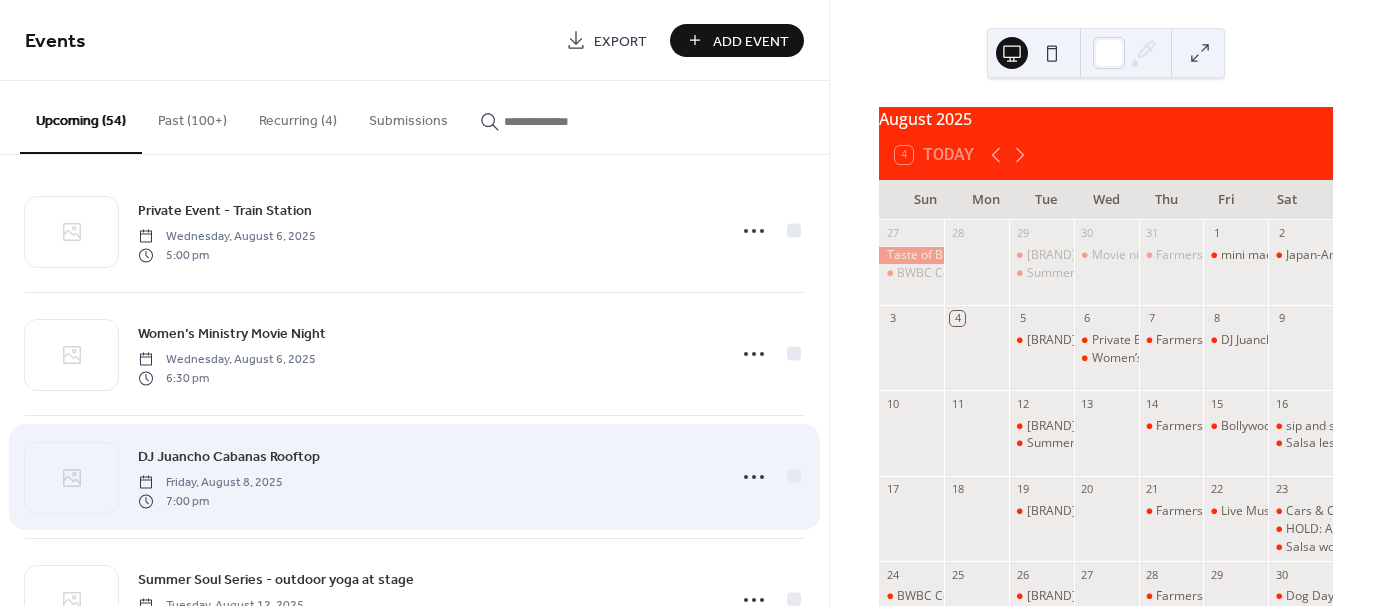 scroll, scrollTop: 0, scrollLeft: 0, axis: both 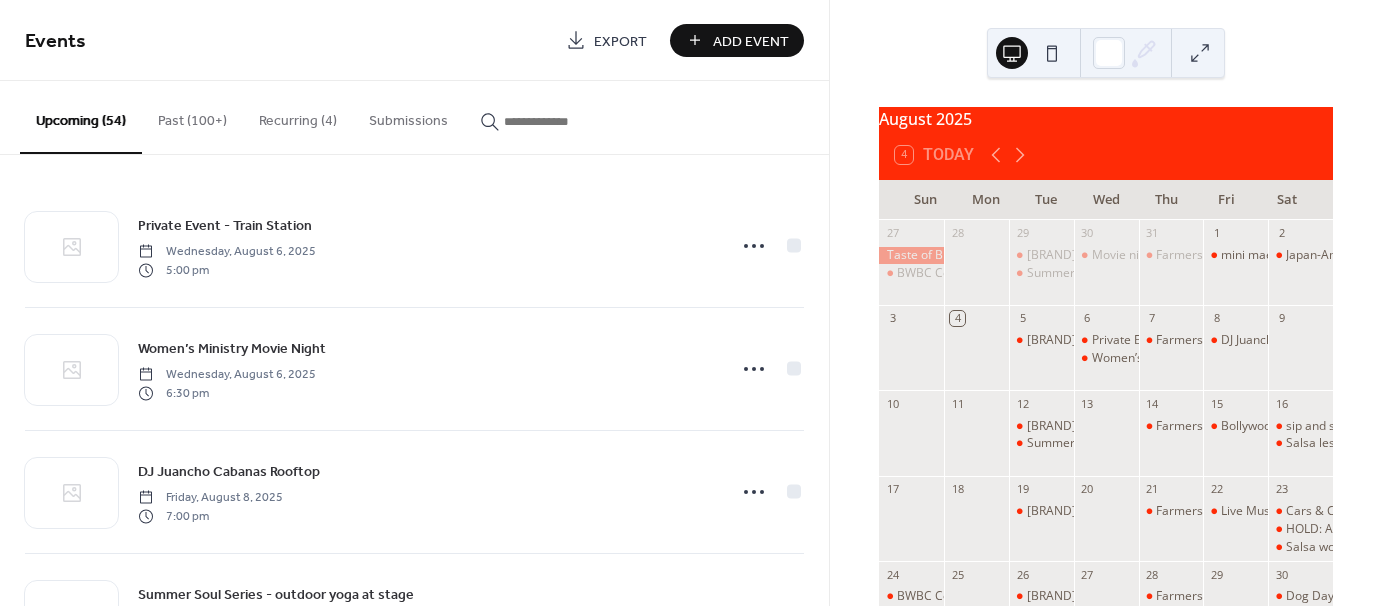 click at bounding box center (1300, 357) 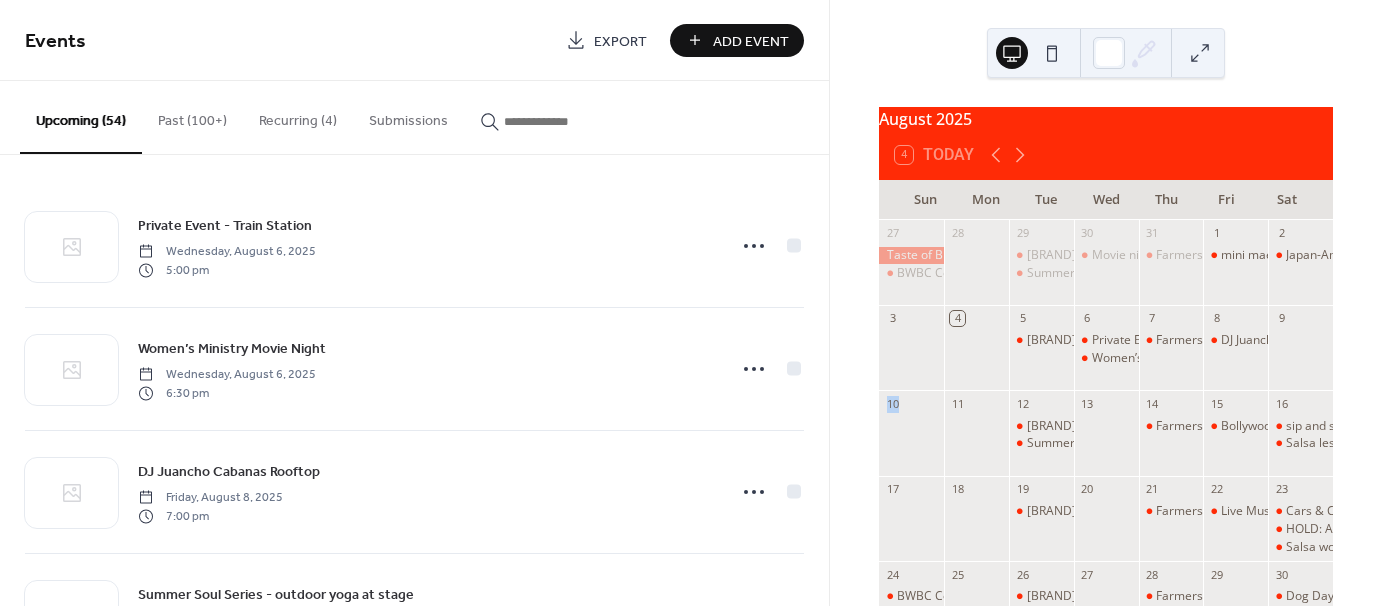 click at bounding box center (1300, 357) 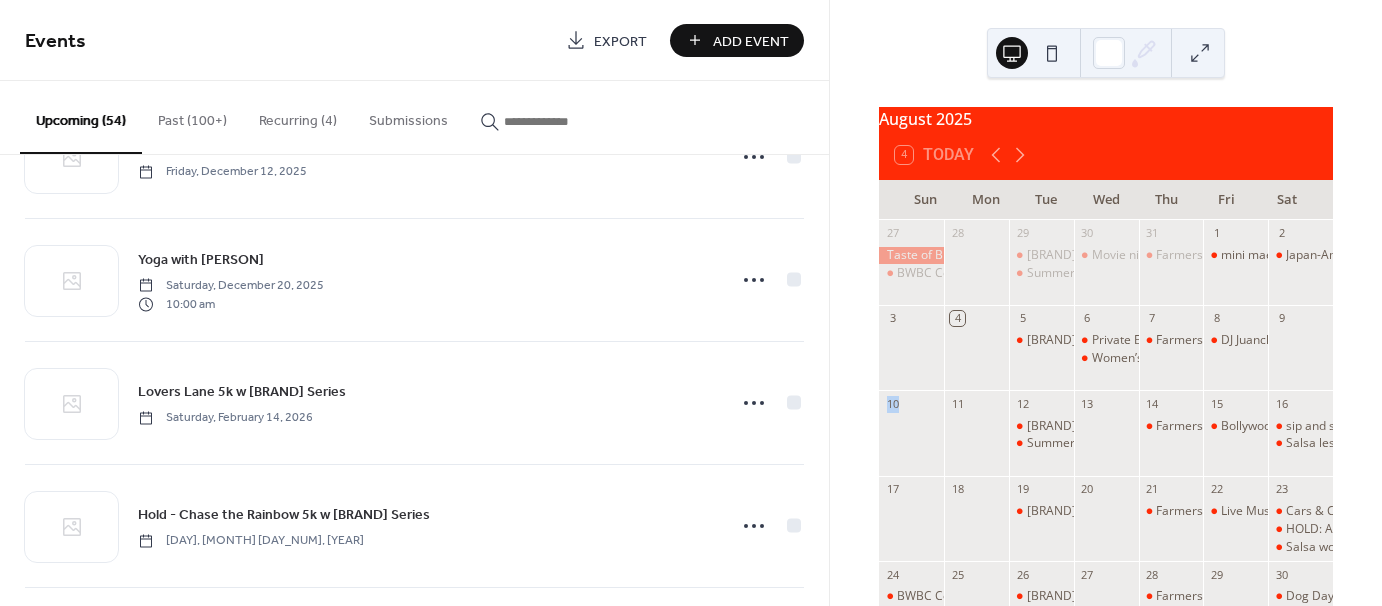 scroll, scrollTop: 5748, scrollLeft: 0, axis: vertical 